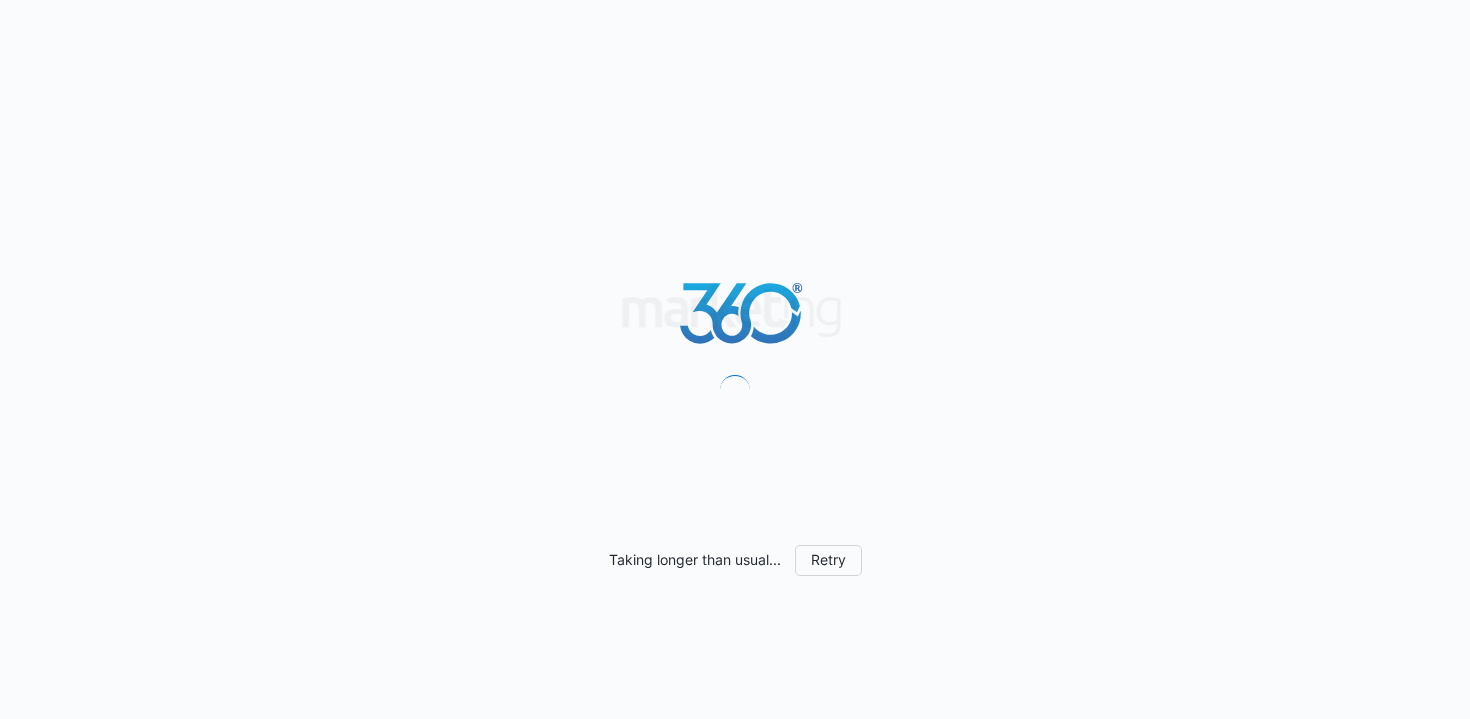 scroll, scrollTop: 0, scrollLeft: 0, axis: both 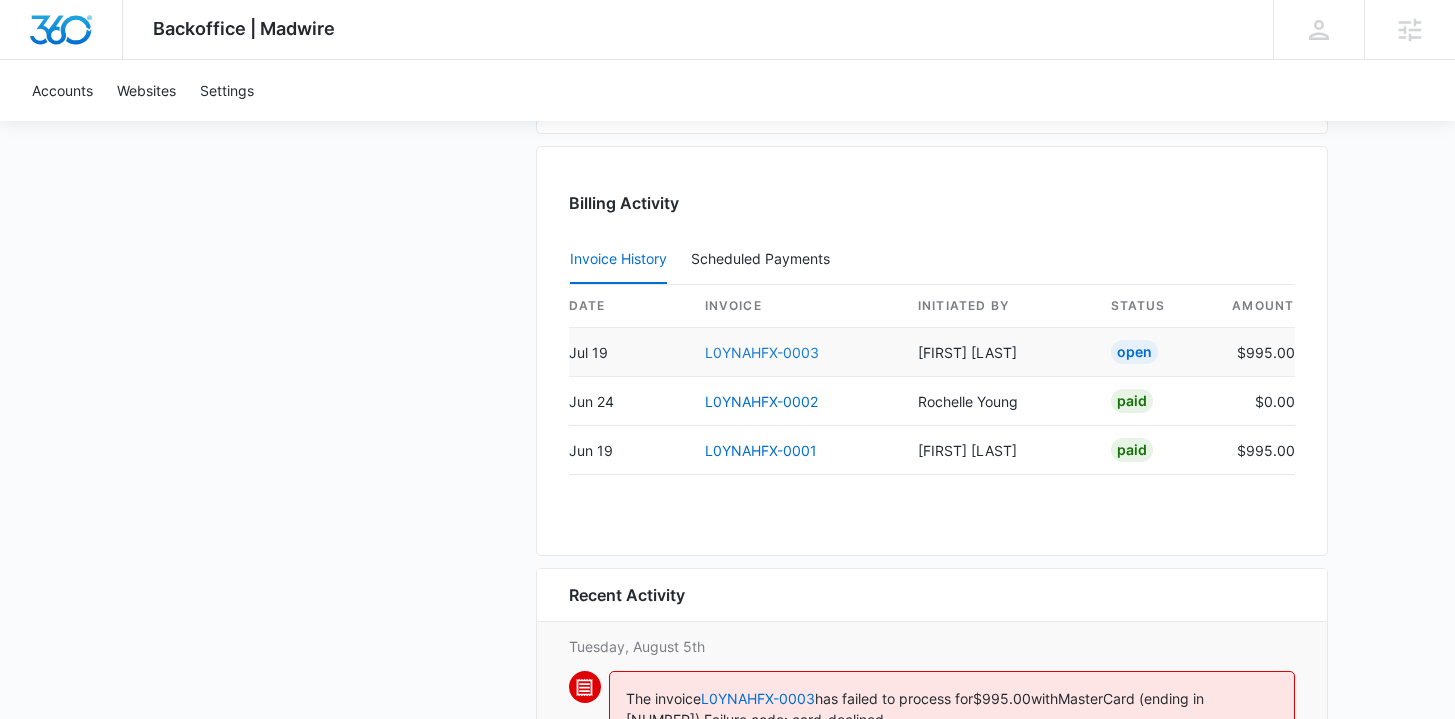 click on "L0YNAHFX-0003" at bounding box center [762, 352] 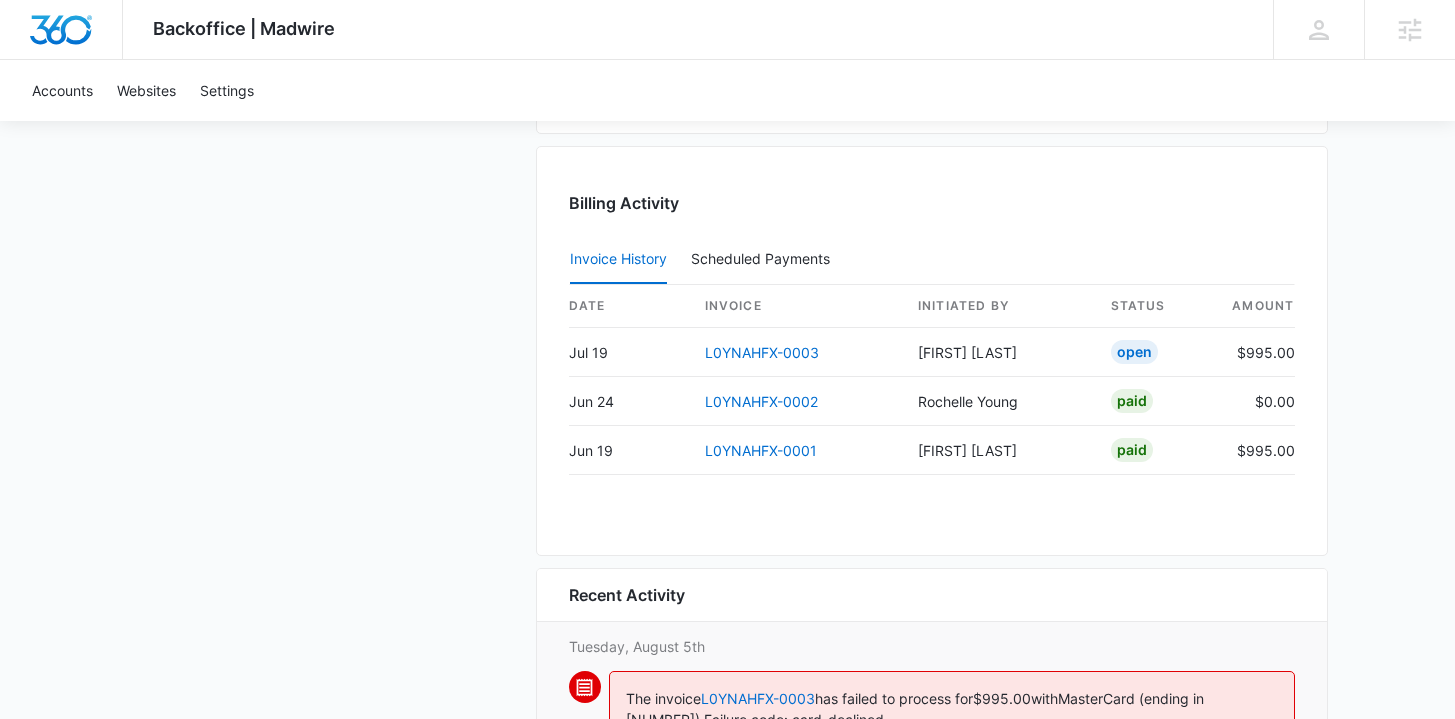 scroll, scrollTop: 0, scrollLeft: 0, axis: both 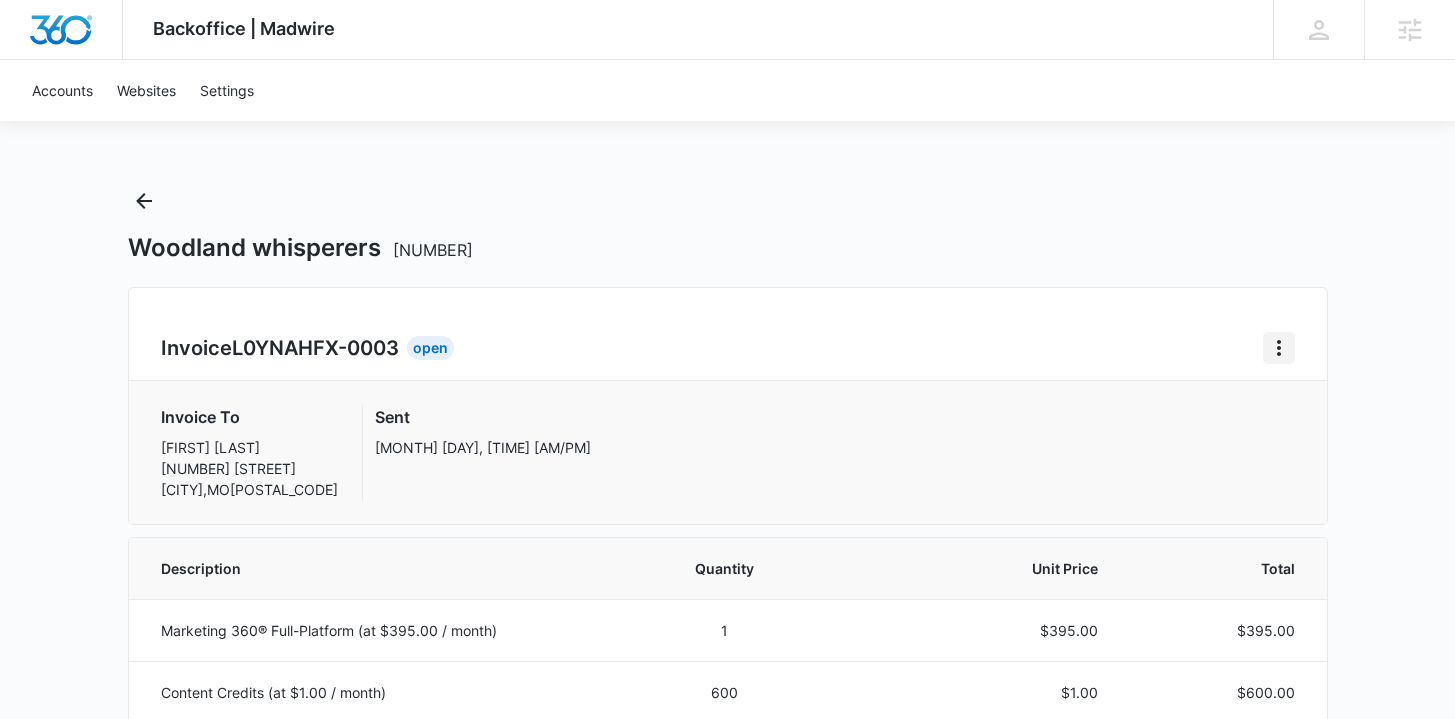click 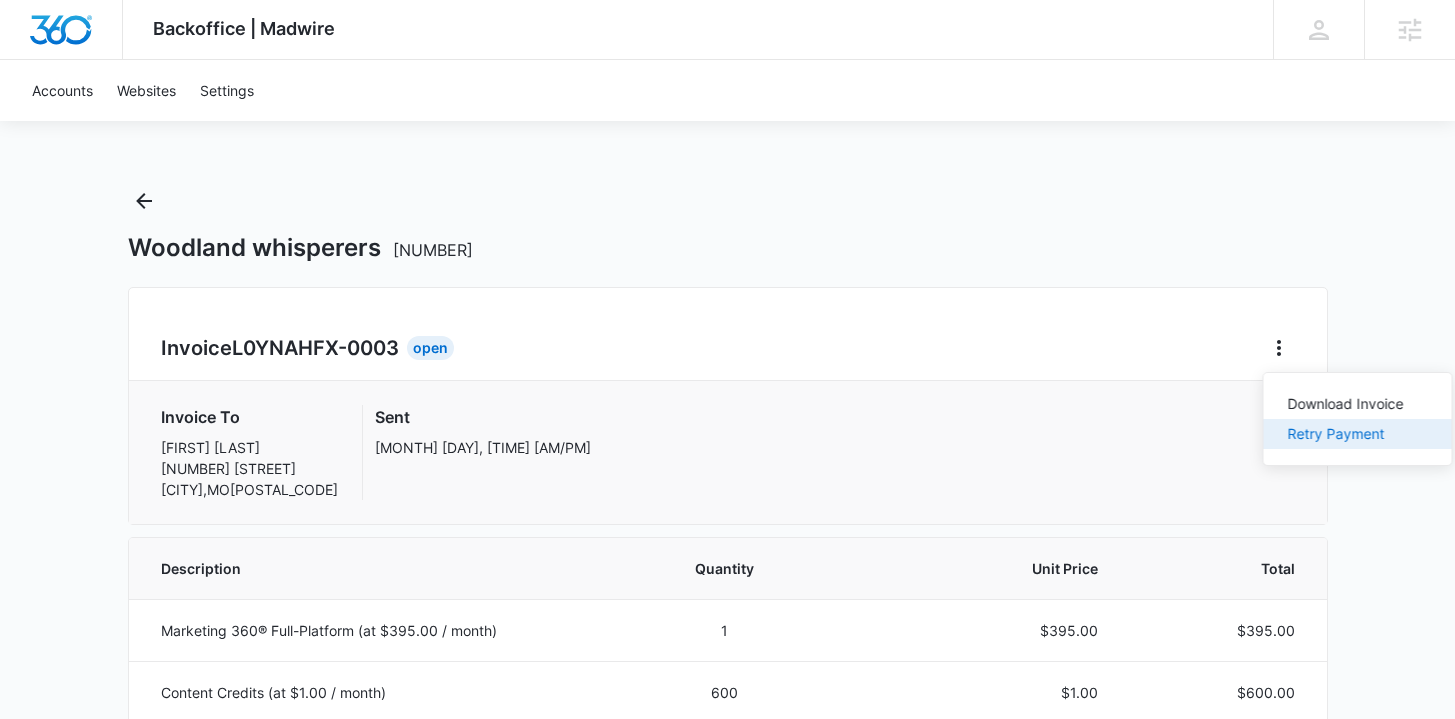 click on "Retry Payment" at bounding box center [1346, 434] 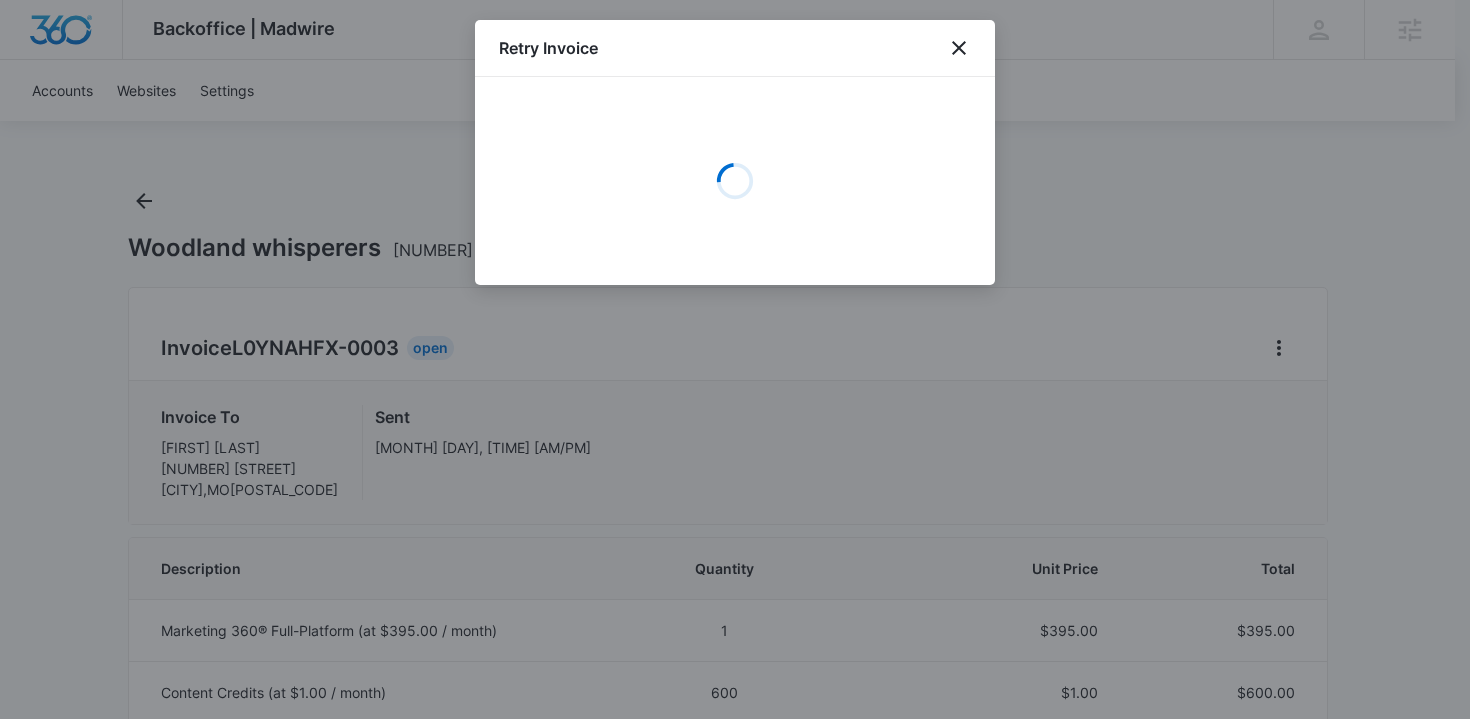 select on "pm_1RboXHA4n8RTgNjUeBYi4Azo" 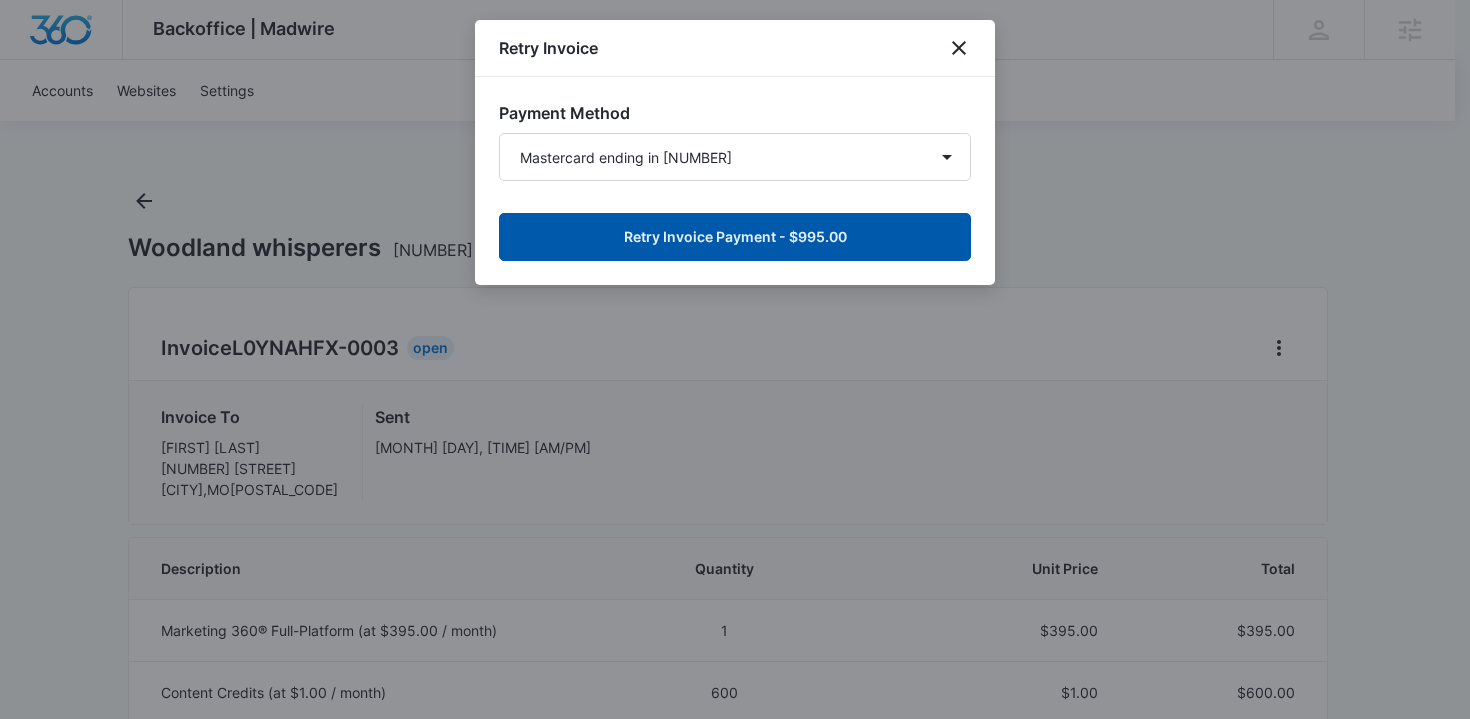click on "Retry Invoice Payment - $995.00" at bounding box center (735, 237) 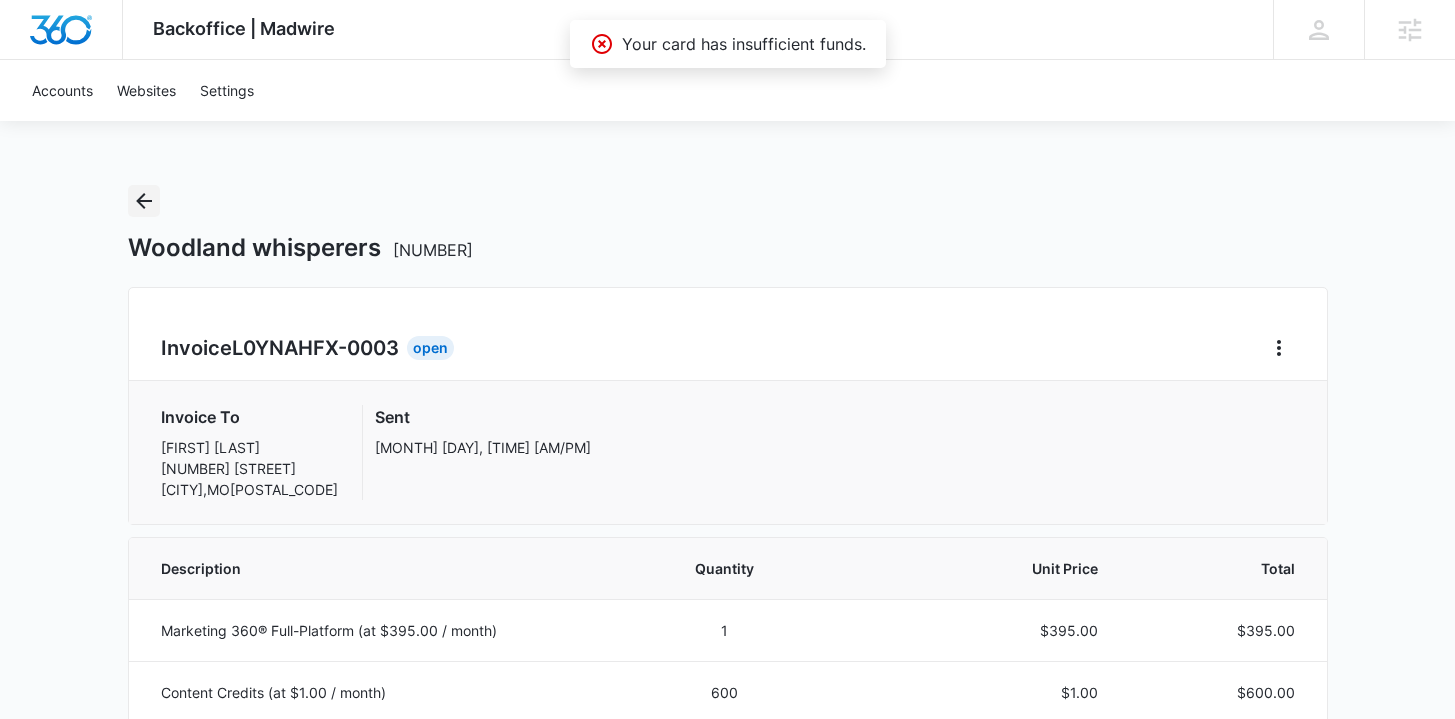 click 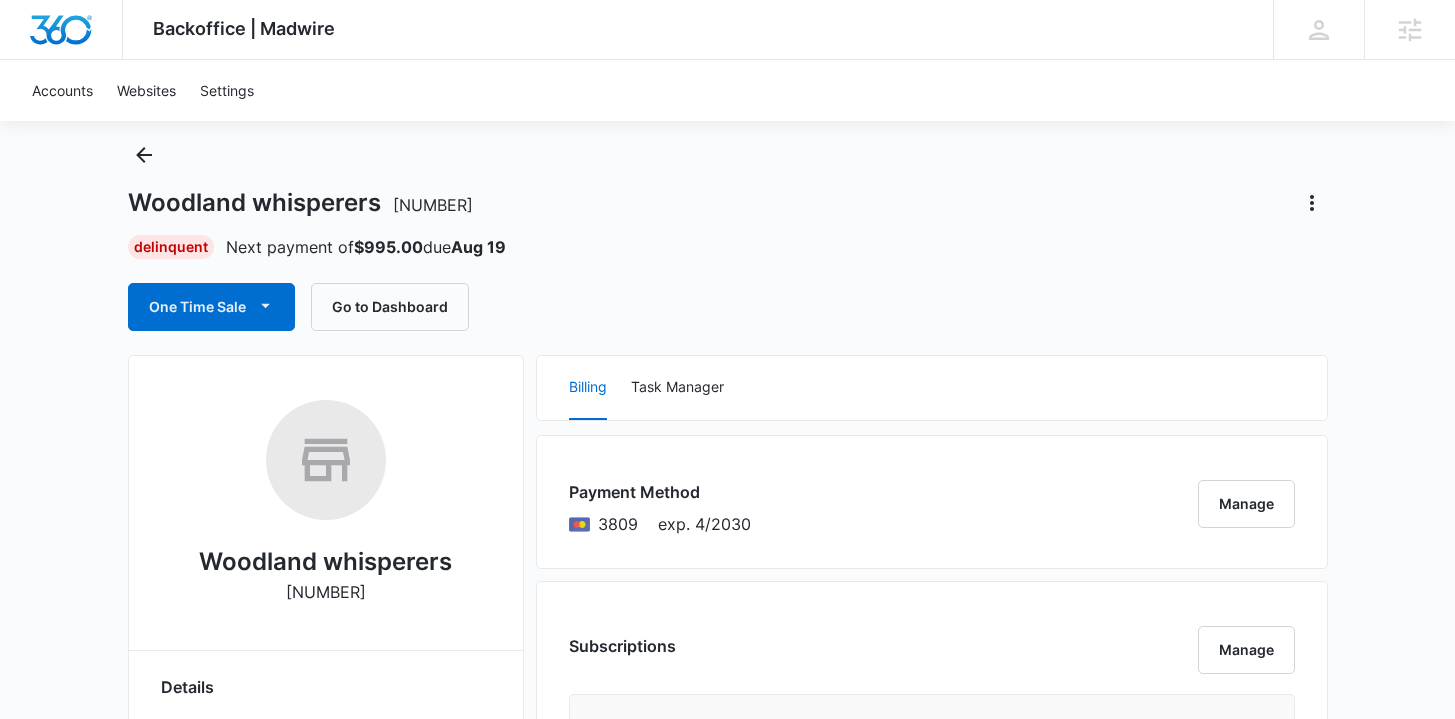 scroll, scrollTop: 0, scrollLeft: 0, axis: both 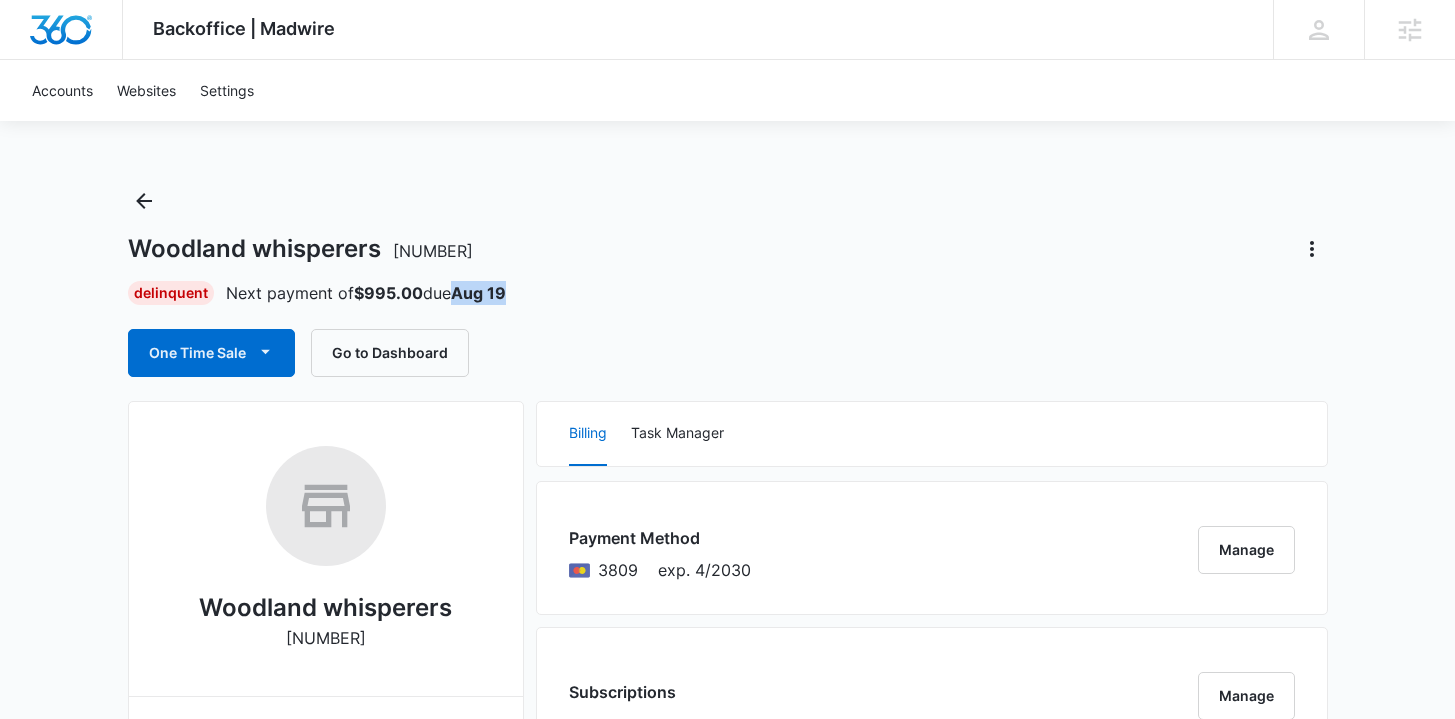 drag, startPoint x: 461, startPoint y: 290, endPoint x: 584, endPoint y: 290, distance: 123 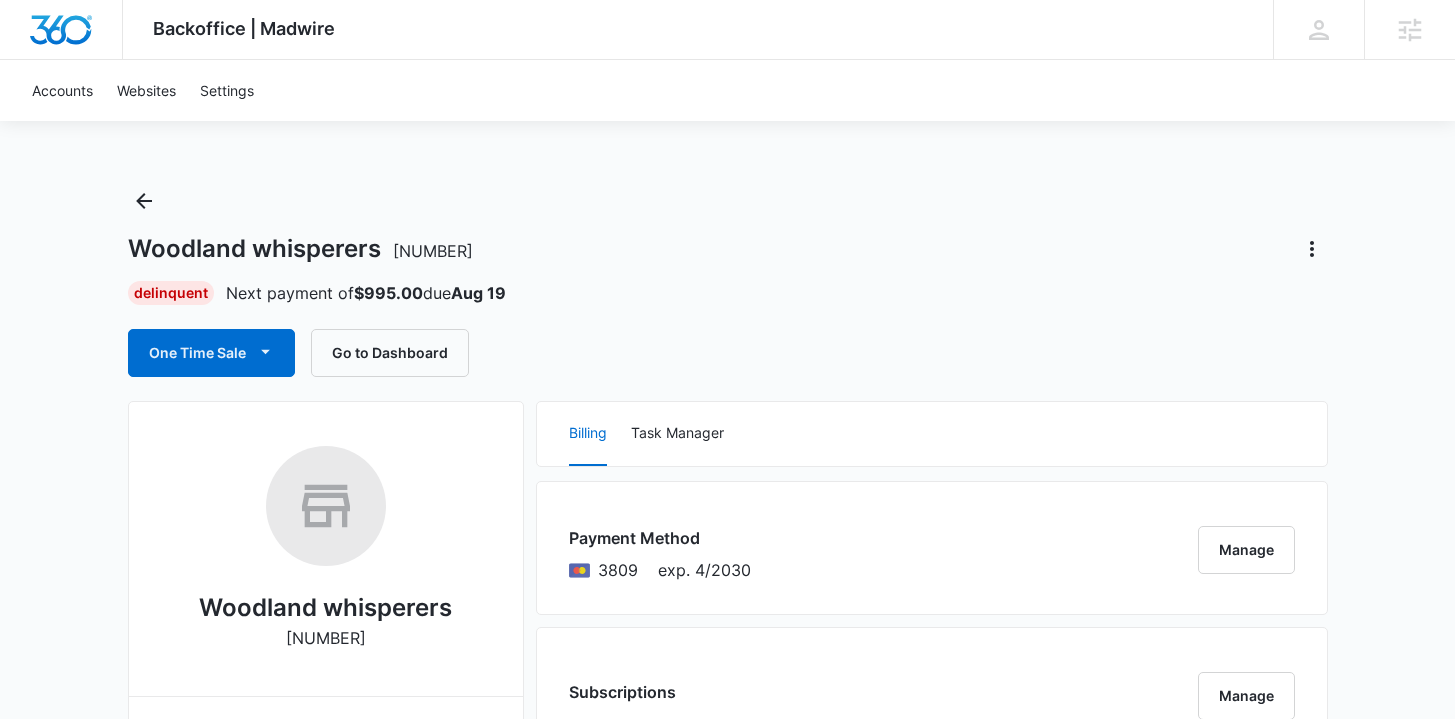 click on "Delinquent Next payment of  $995.00  due  Aug 19" at bounding box center [728, 293] 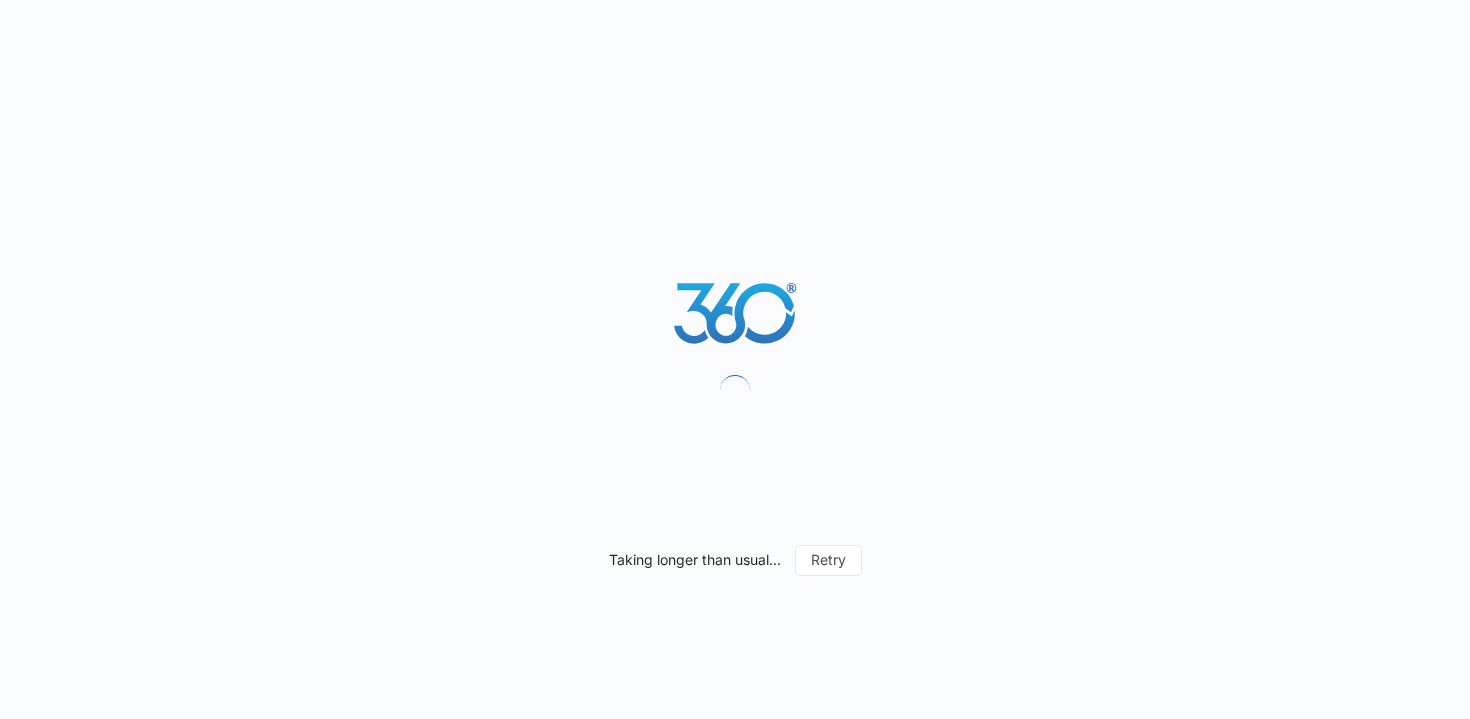 scroll, scrollTop: 0, scrollLeft: 0, axis: both 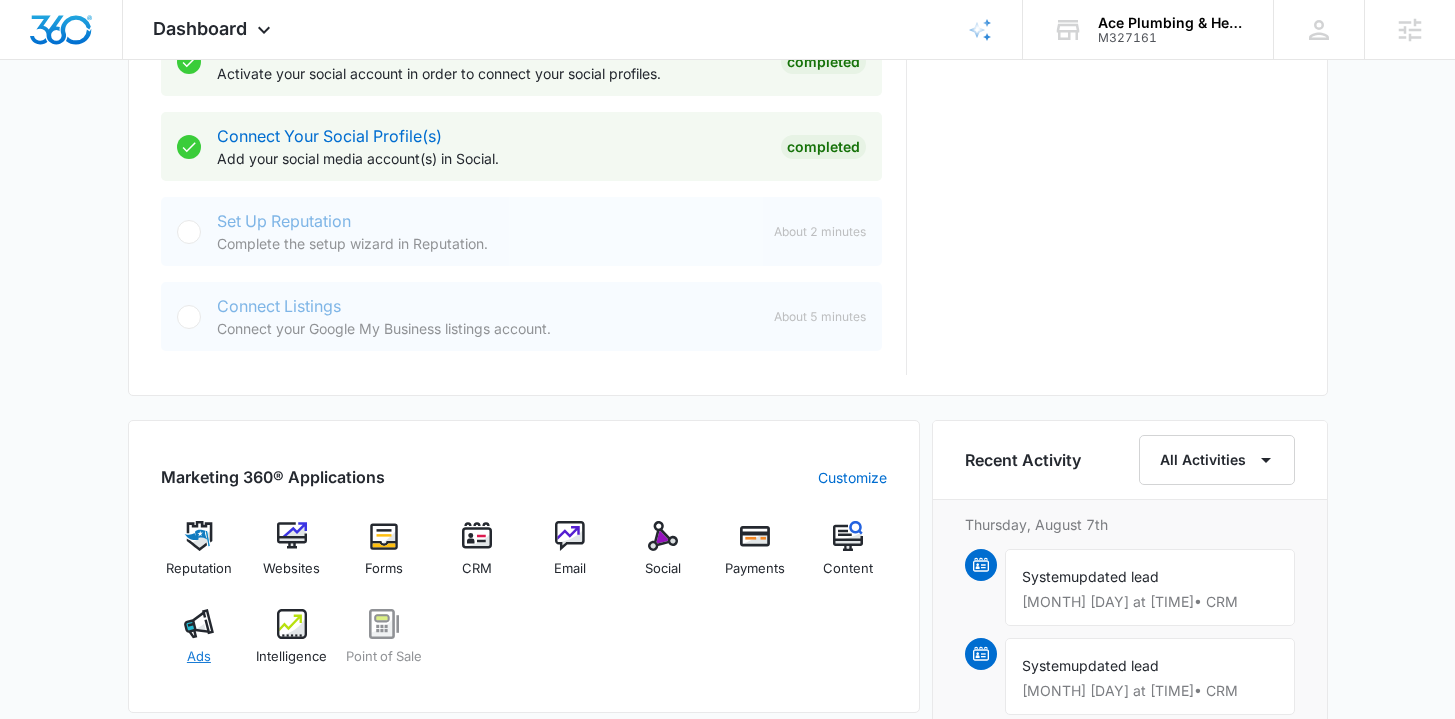 click at bounding box center (199, 624) 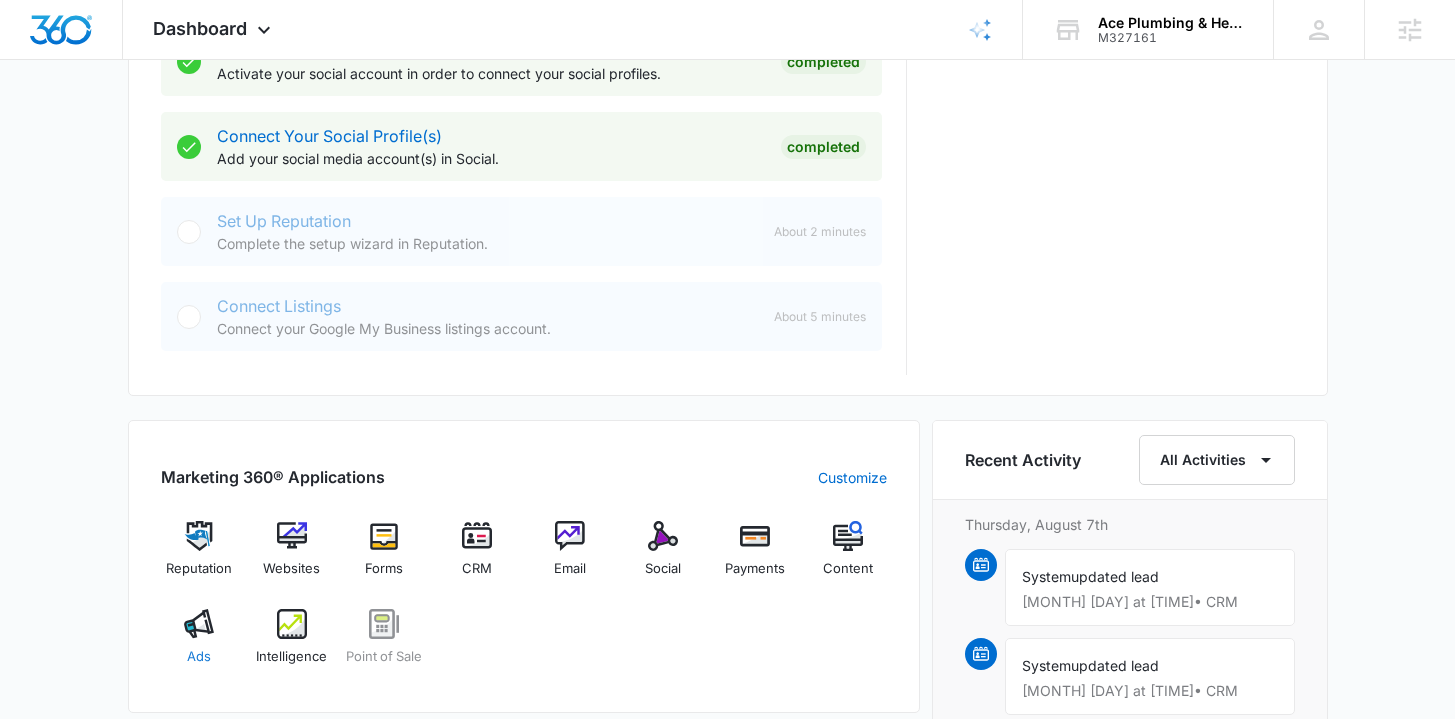 scroll, scrollTop: 0, scrollLeft: 0, axis: both 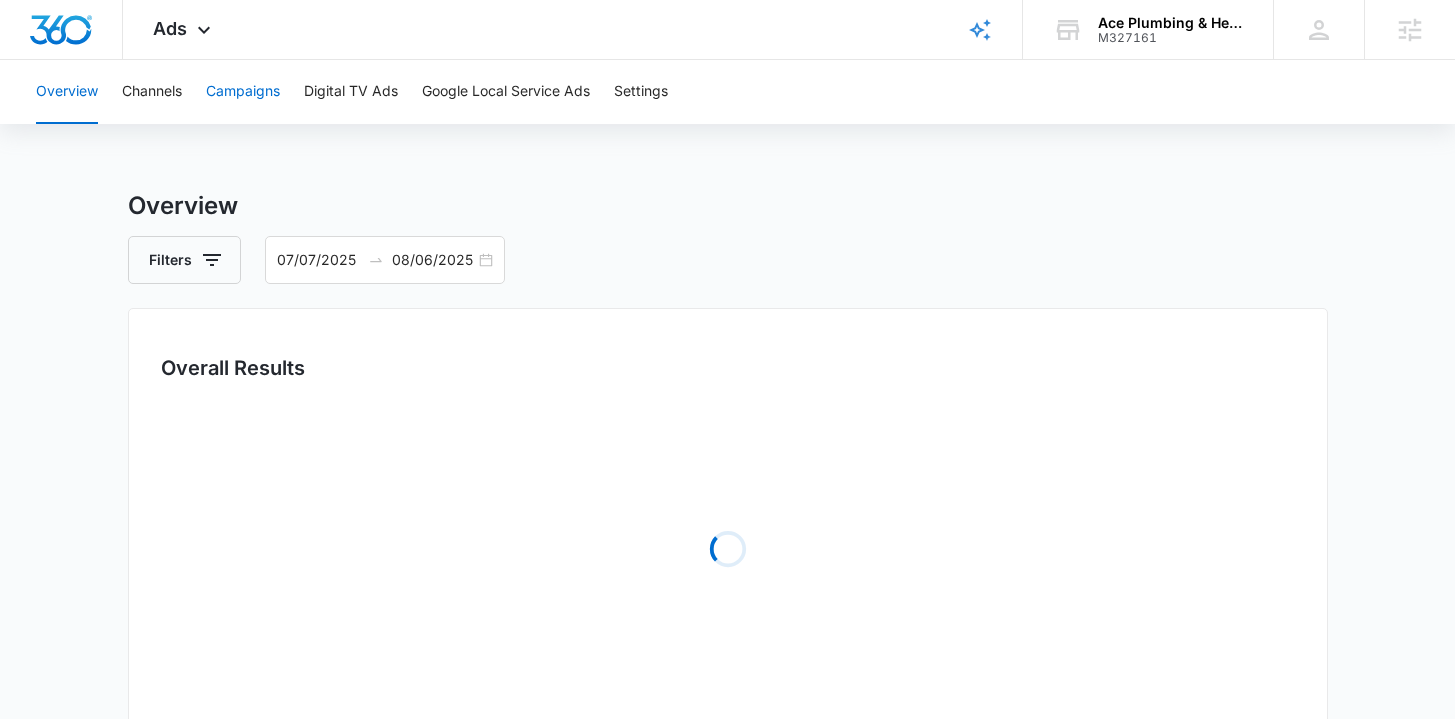 click on "Campaigns" at bounding box center [243, 92] 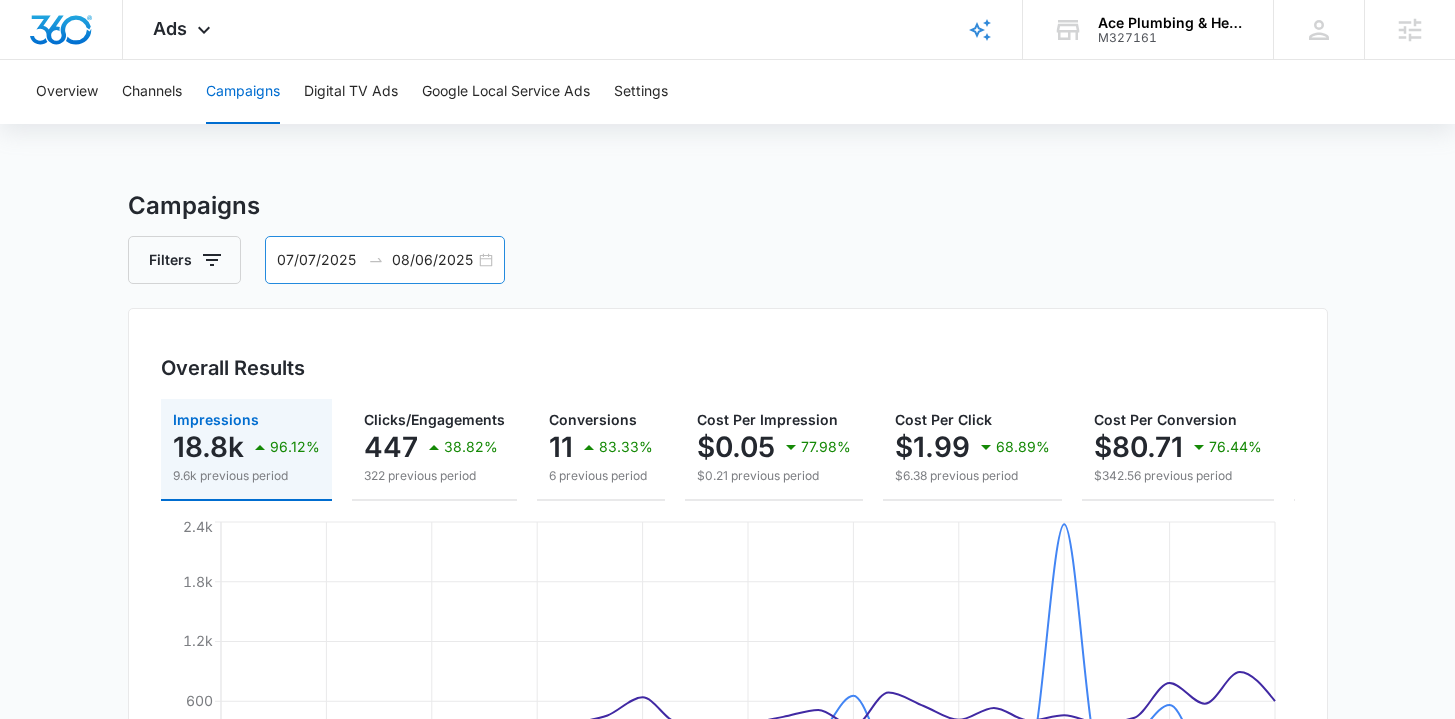 click on "07/07/2025 08/06/2025" at bounding box center (385, 260) 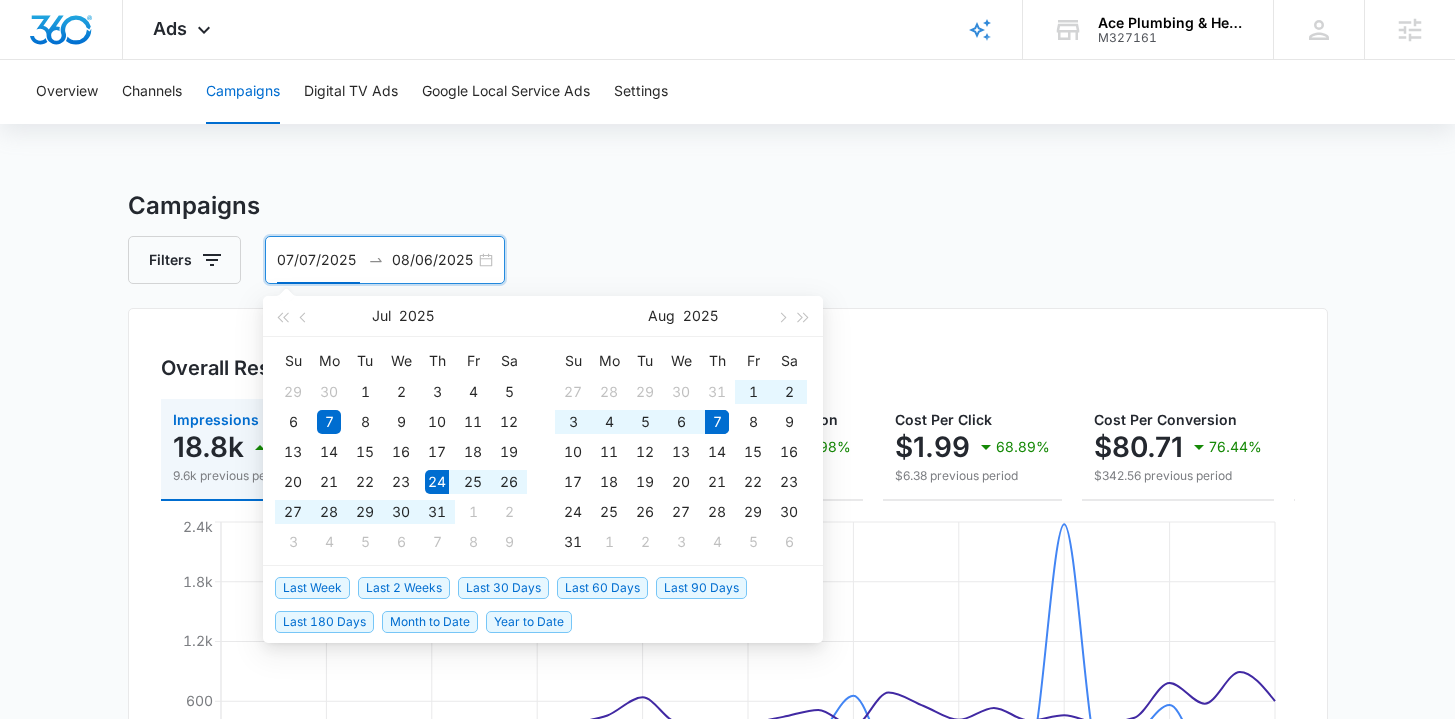 click on "Last 2 Weeks" at bounding box center [404, 588] 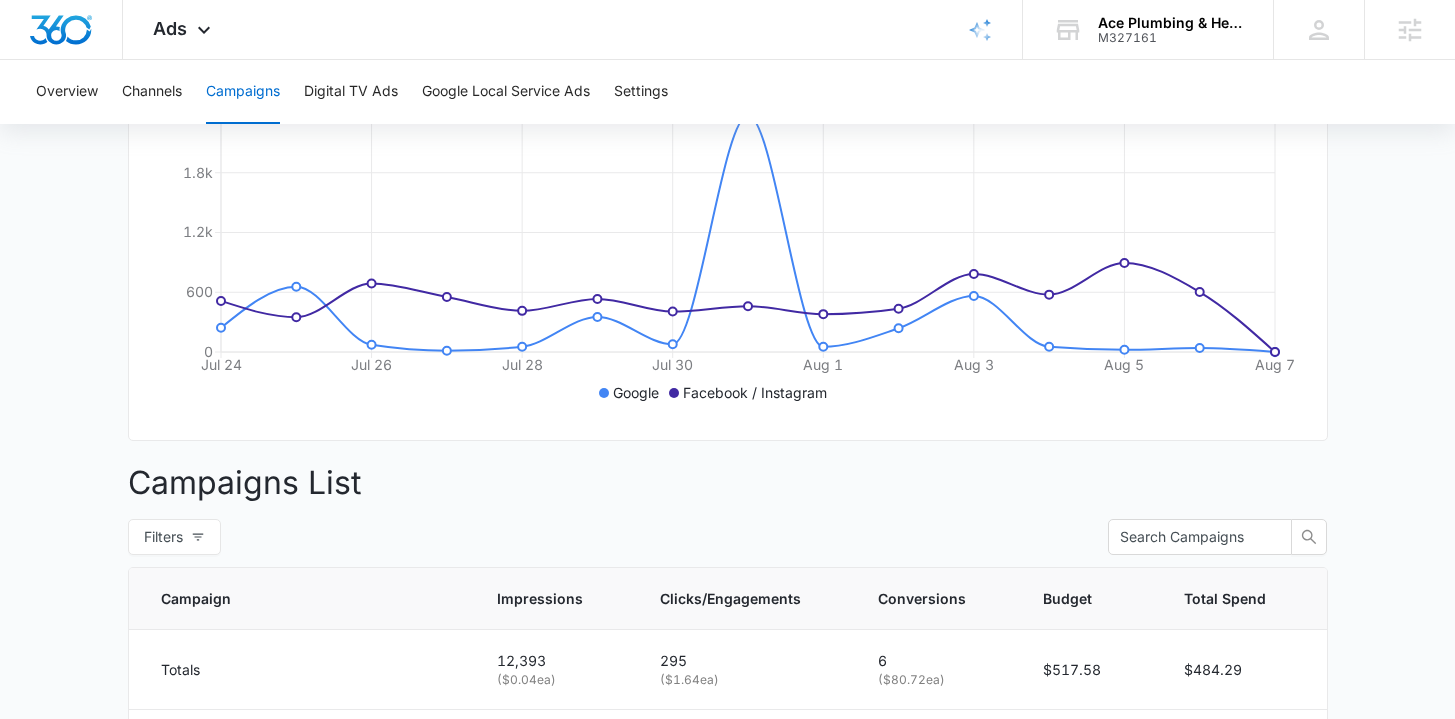 scroll, scrollTop: 0, scrollLeft: 0, axis: both 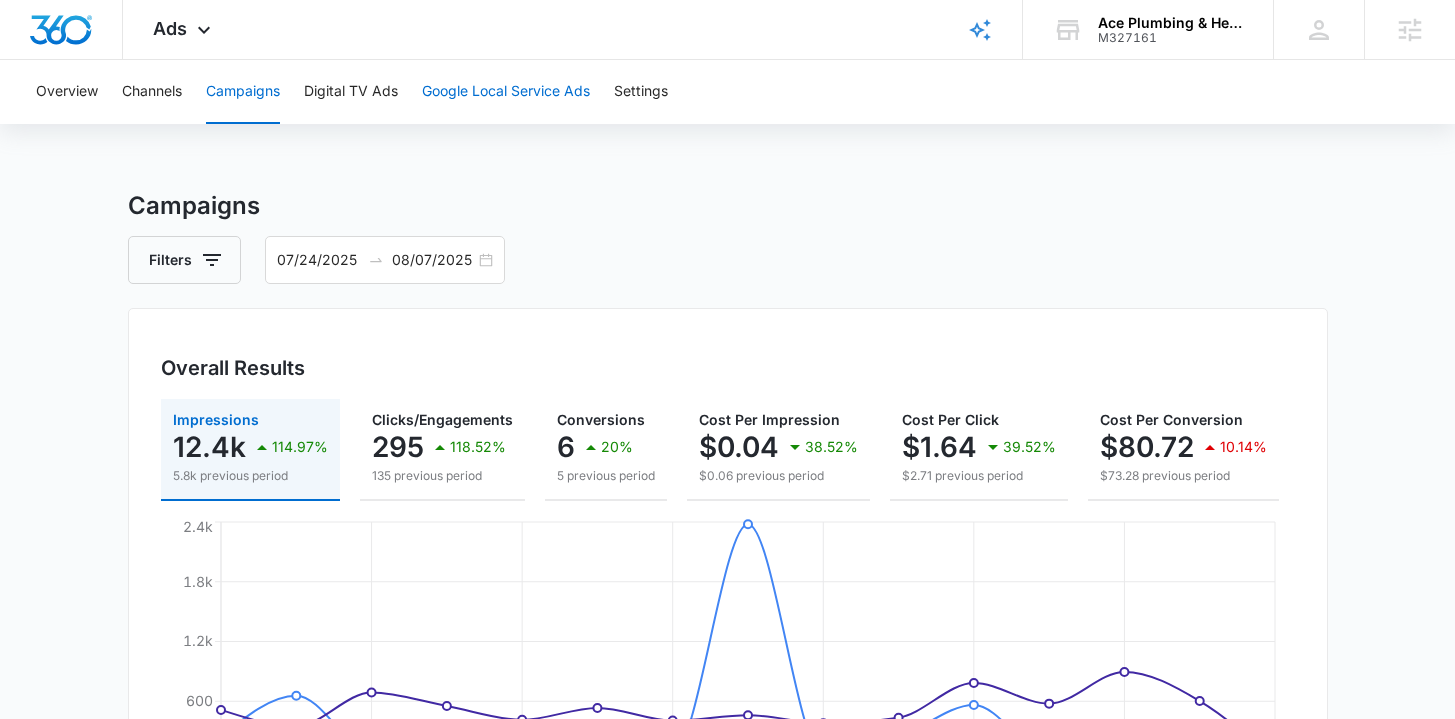 click on "Google Local Service Ads" at bounding box center [506, 92] 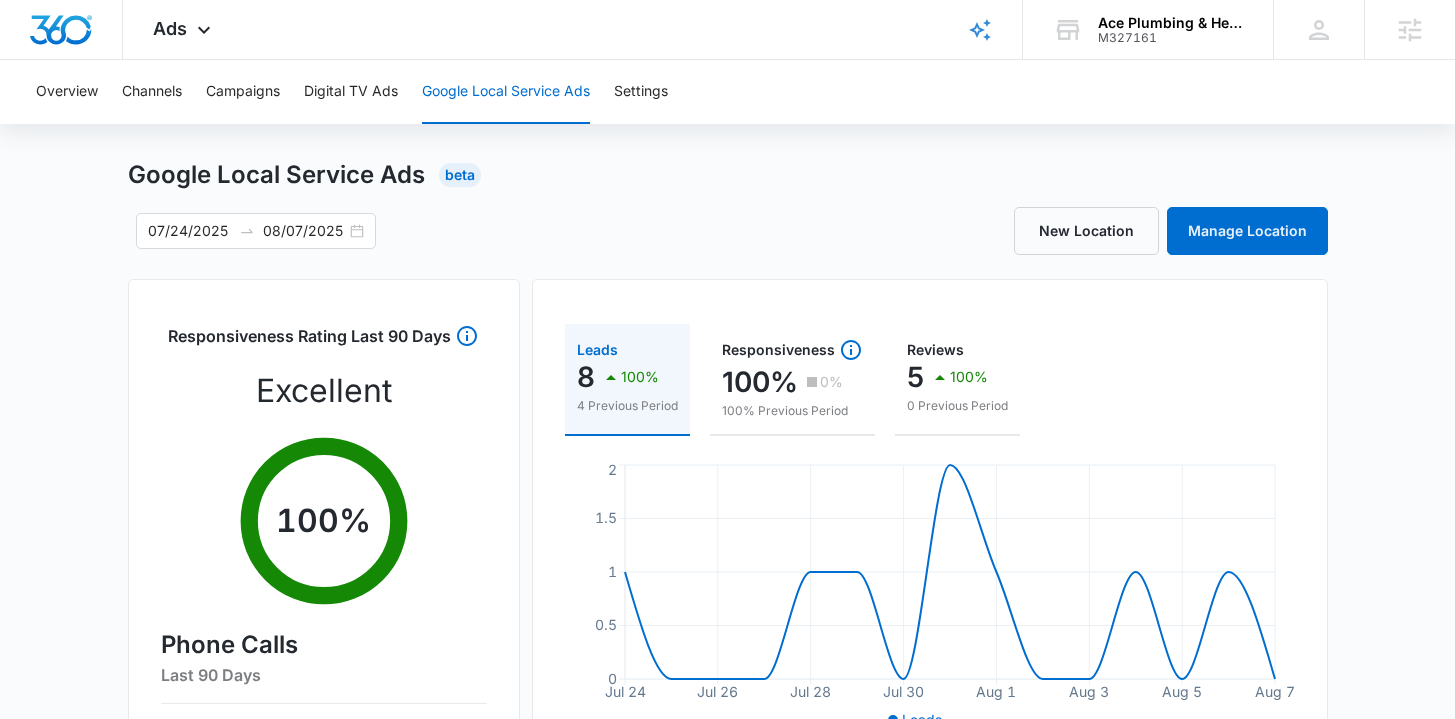 scroll, scrollTop: 0, scrollLeft: 0, axis: both 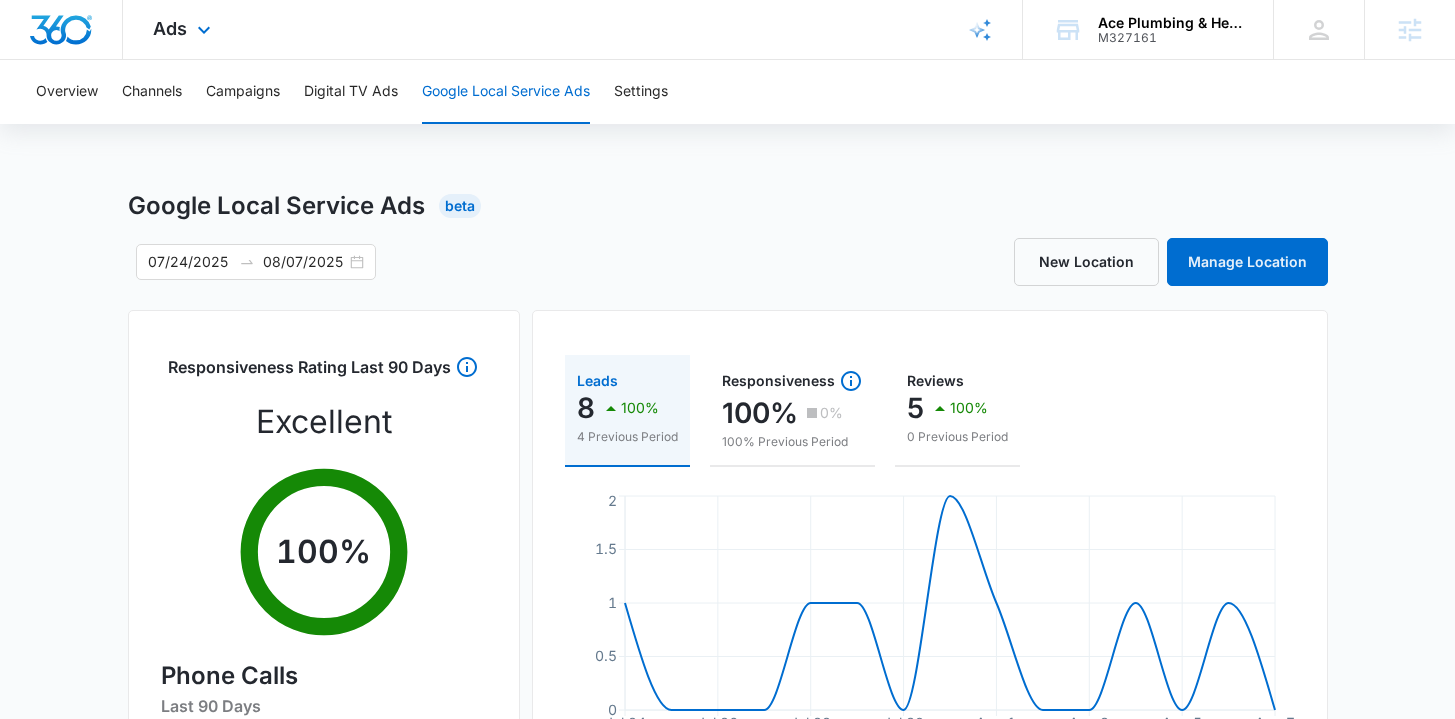click at bounding box center [61, 30] 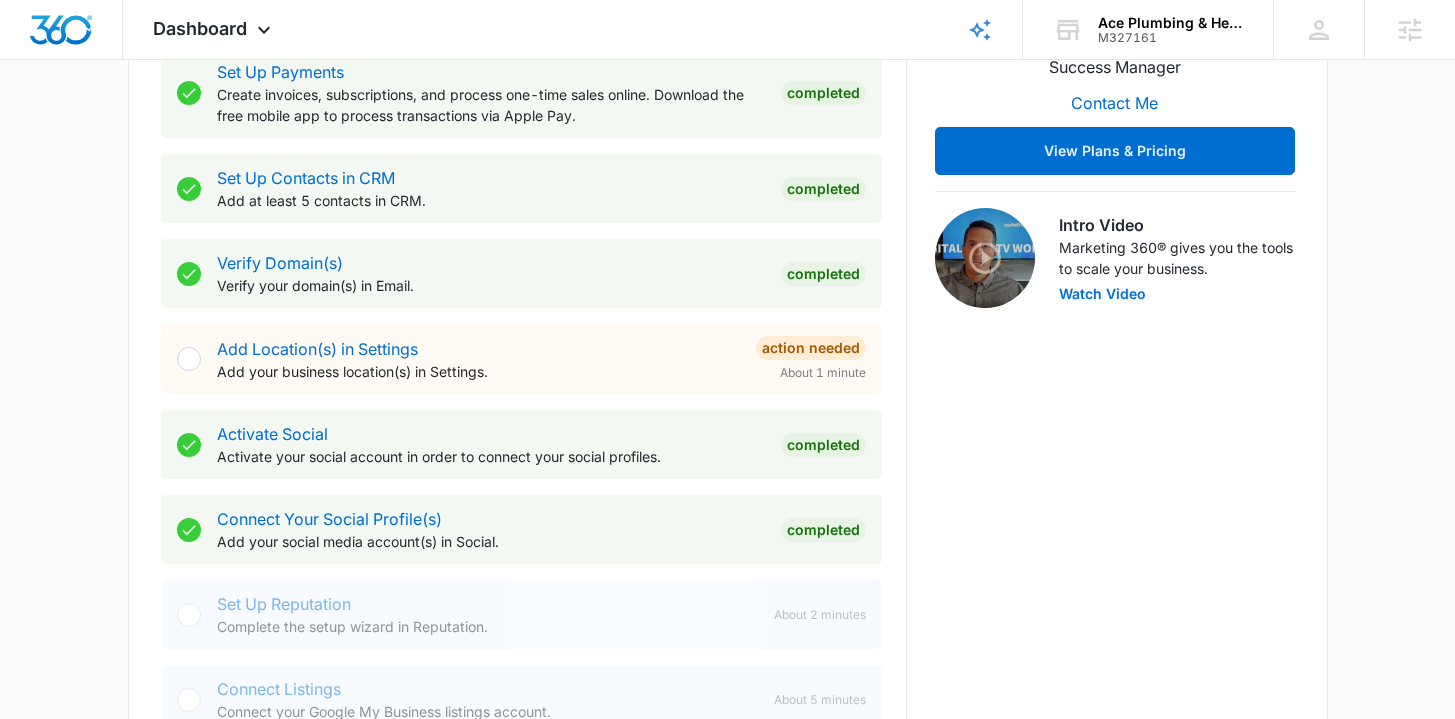 scroll, scrollTop: 964, scrollLeft: 0, axis: vertical 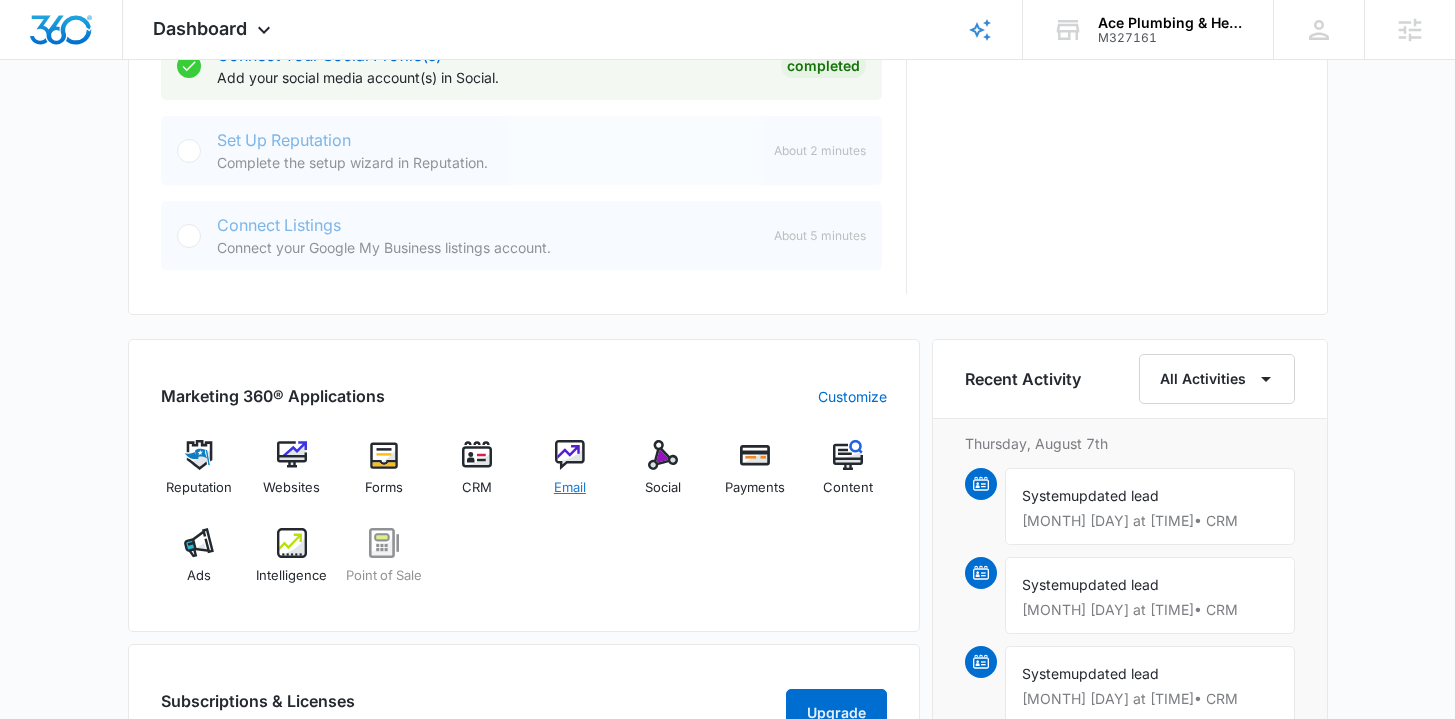 click on "Email" at bounding box center [570, 476] 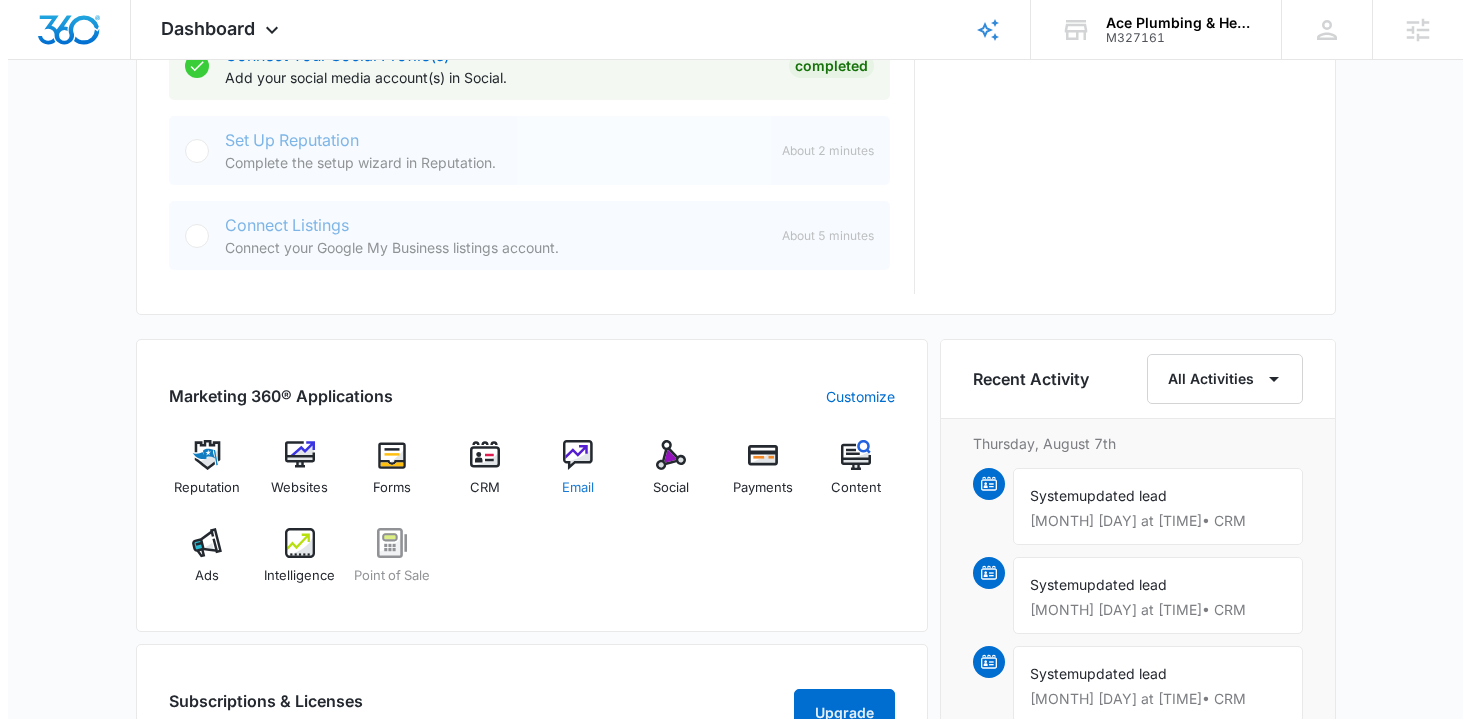 scroll, scrollTop: 0, scrollLeft: 0, axis: both 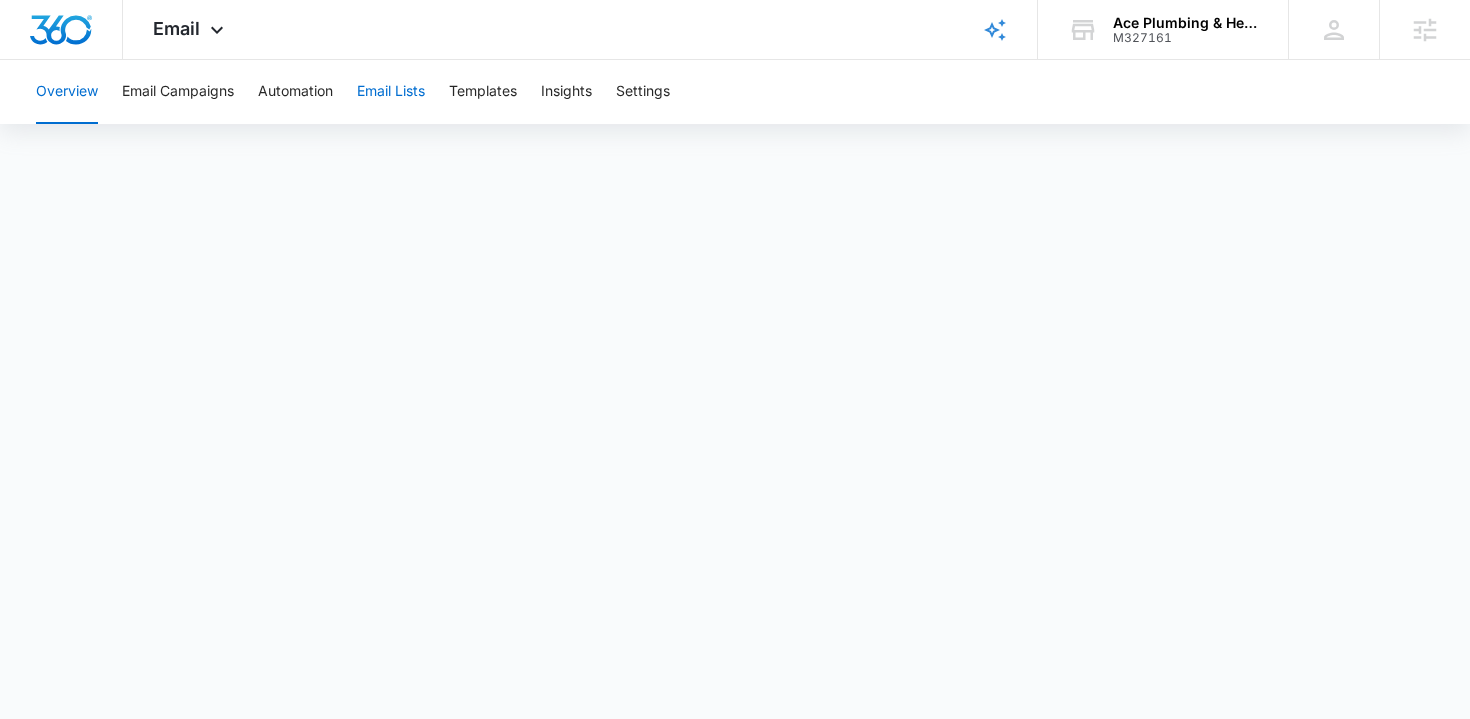 click on "Email Lists" at bounding box center [391, 92] 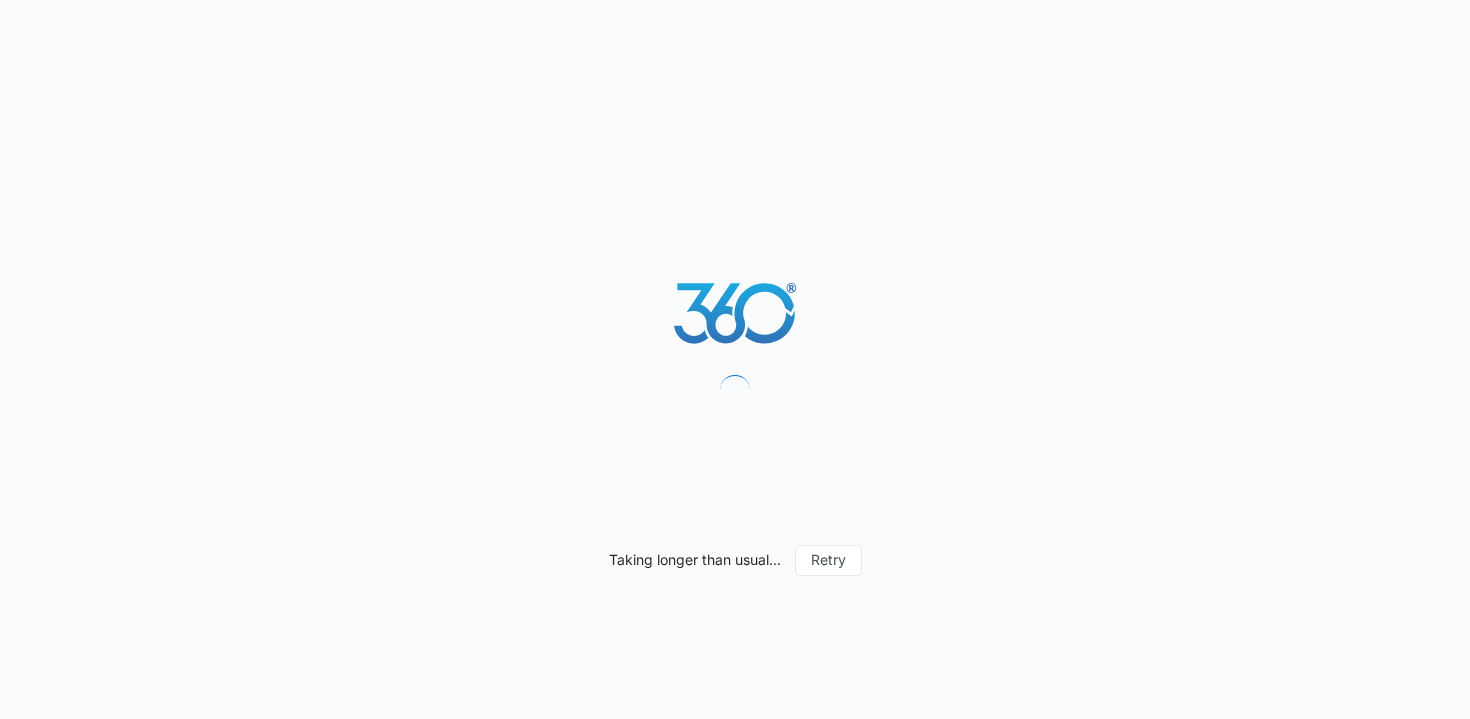 scroll, scrollTop: 0, scrollLeft: 0, axis: both 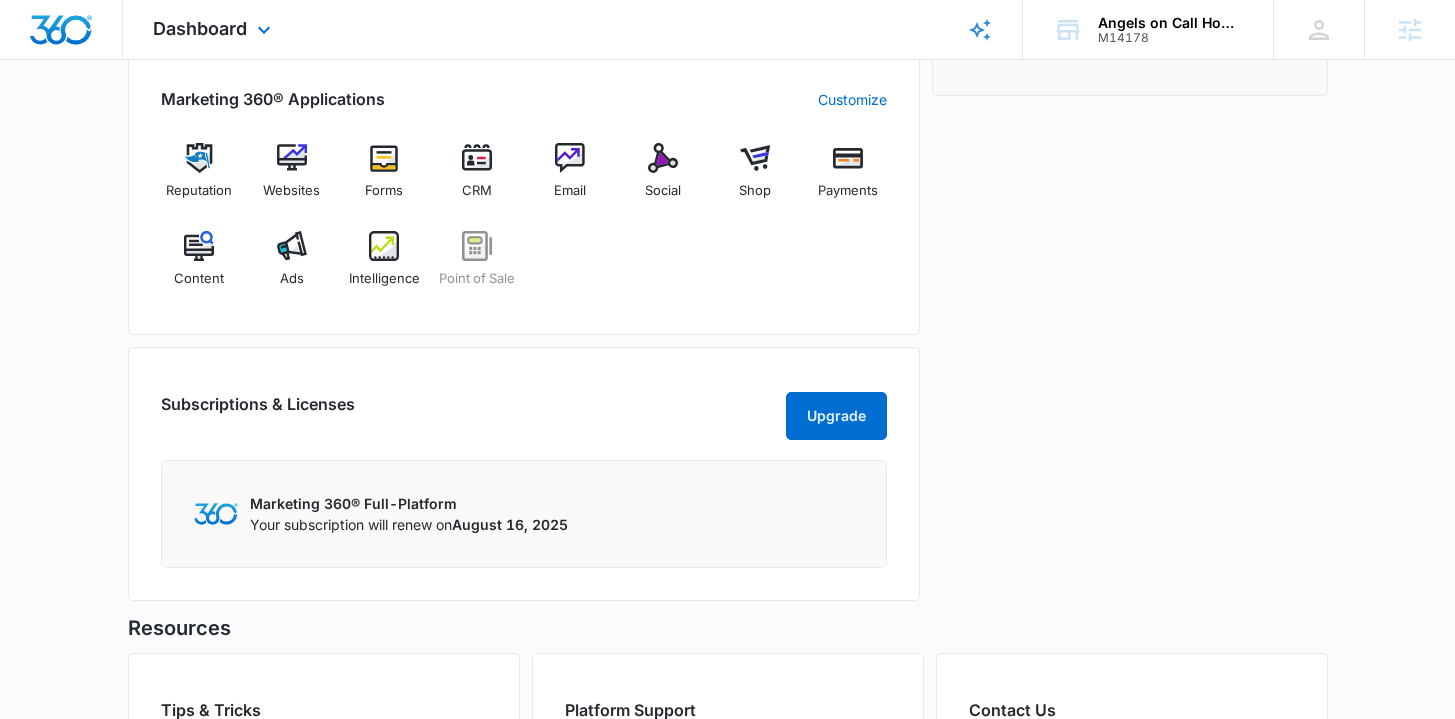 click on "Dashboard Apps Reputation Websites Forms CRM Email Social Shop Payments POS Content Ads Intelligence Files Brand Settings" at bounding box center [214, 29] 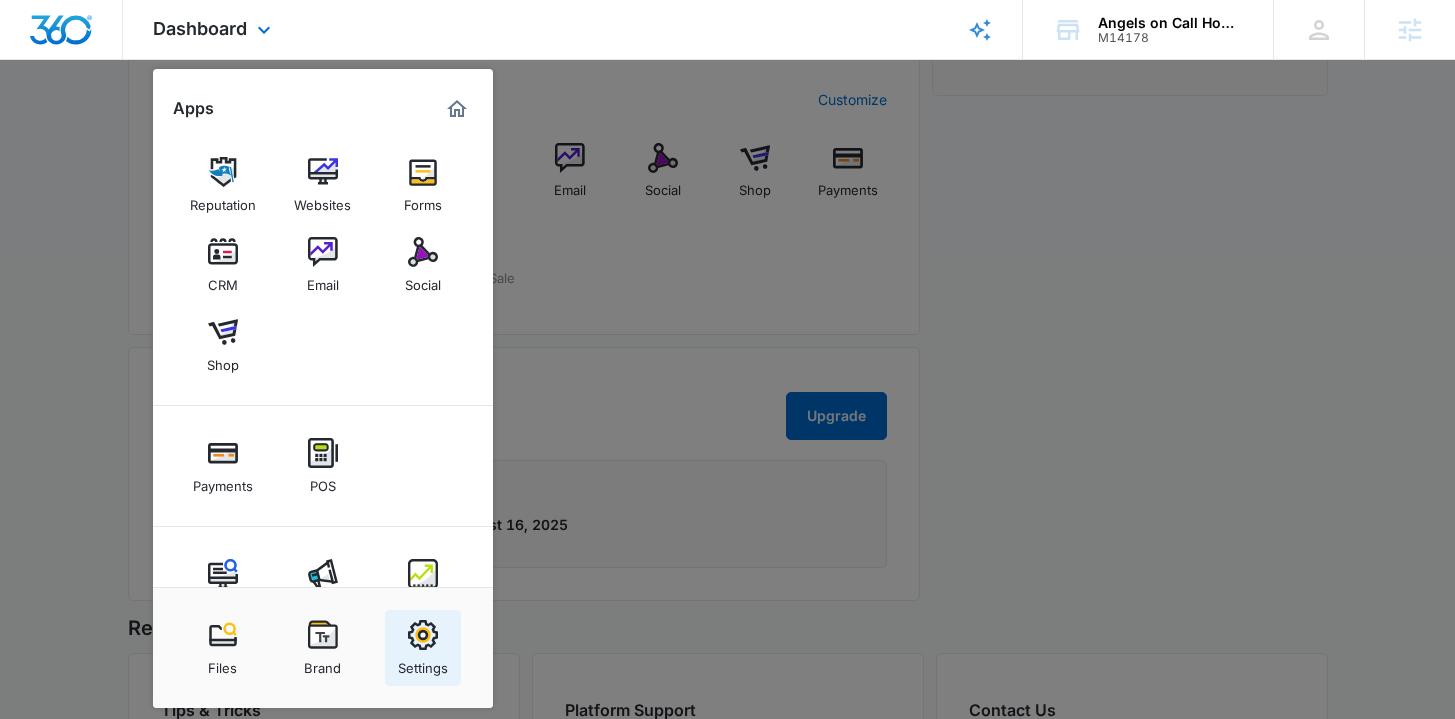 click on "Settings" at bounding box center (423, 648) 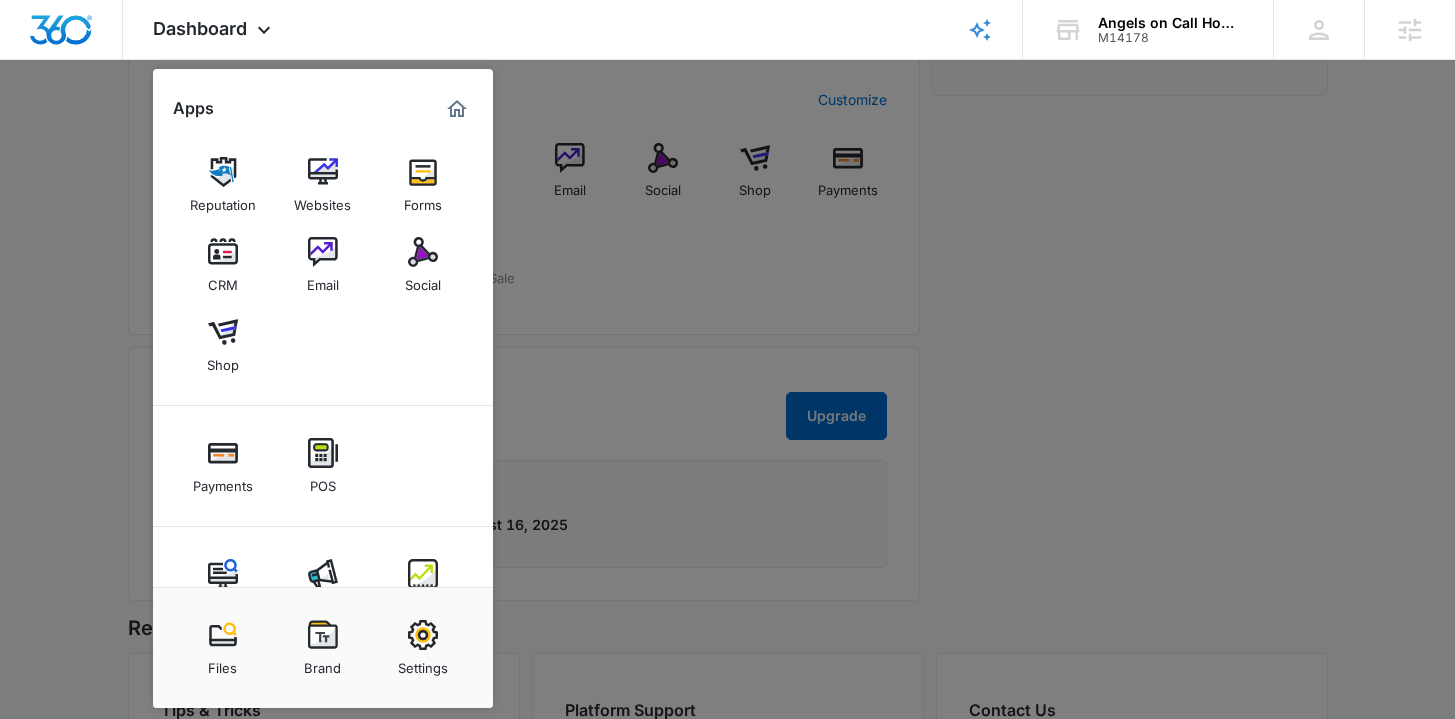 scroll, scrollTop: 0, scrollLeft: 0, axis: both 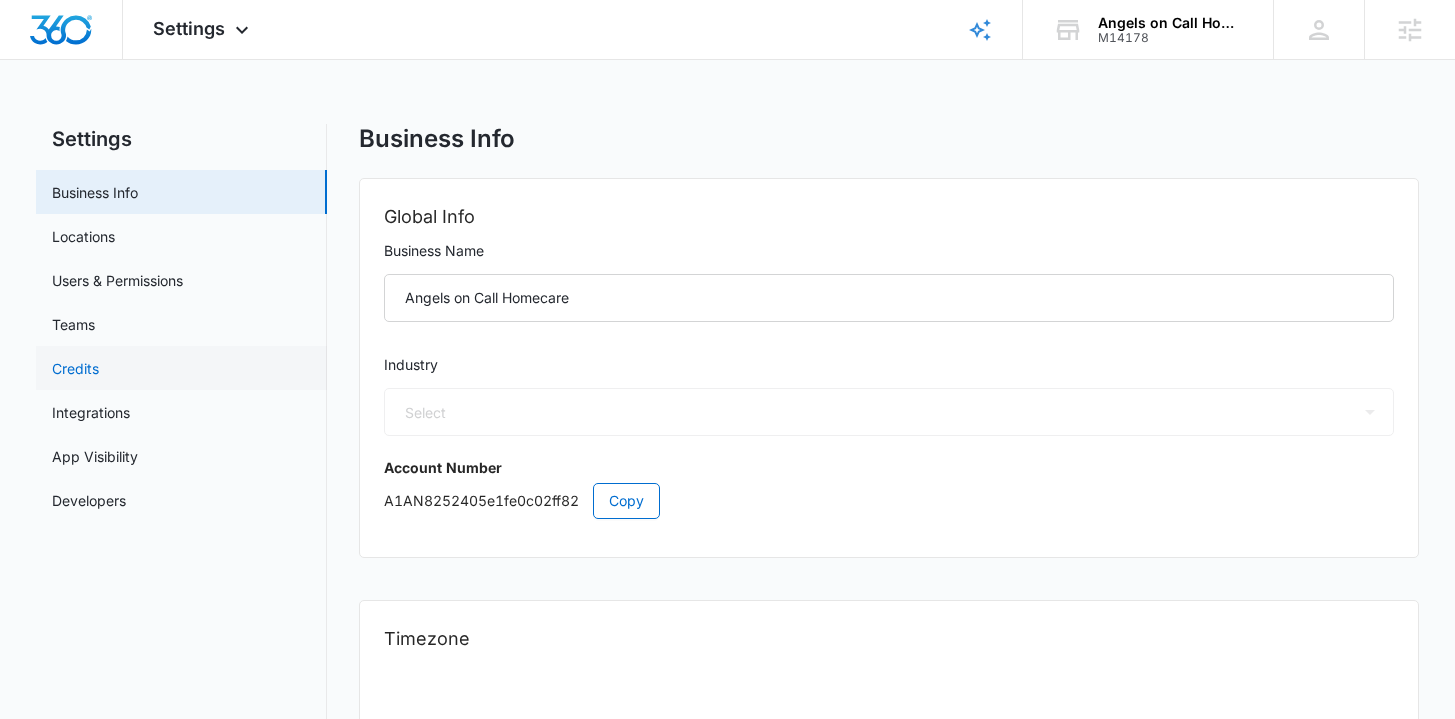 select on "33" 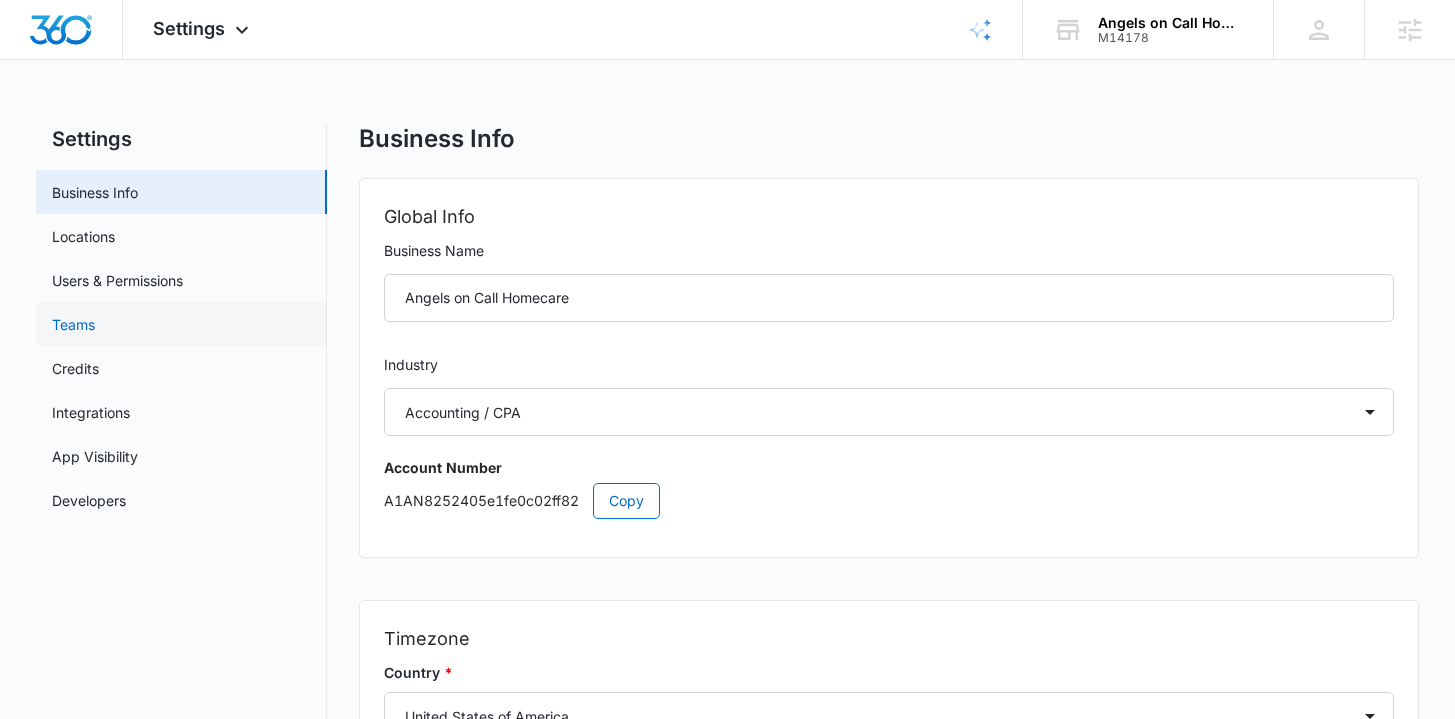 click on "Teams" at bounding box center [73, 324] 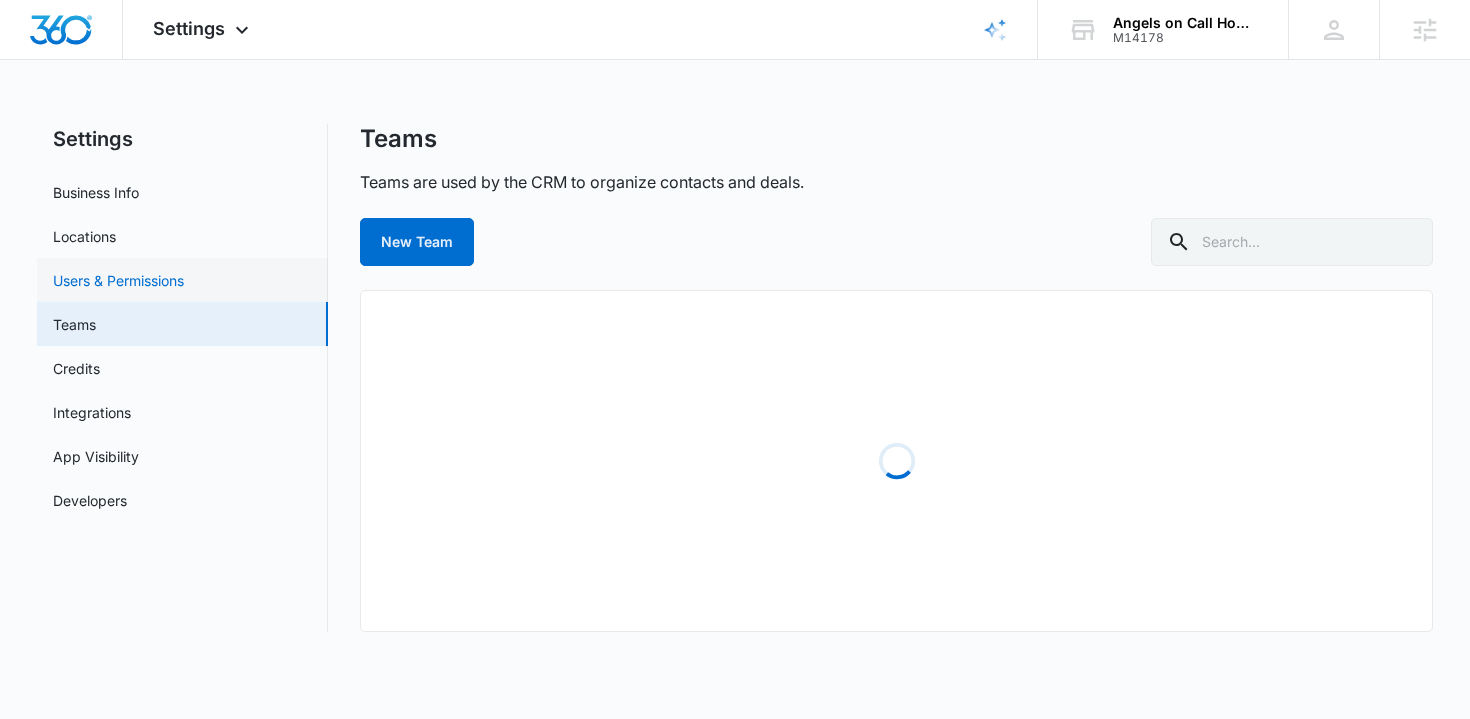 click on "Users & Permissions" at bounding box center (118, 280) 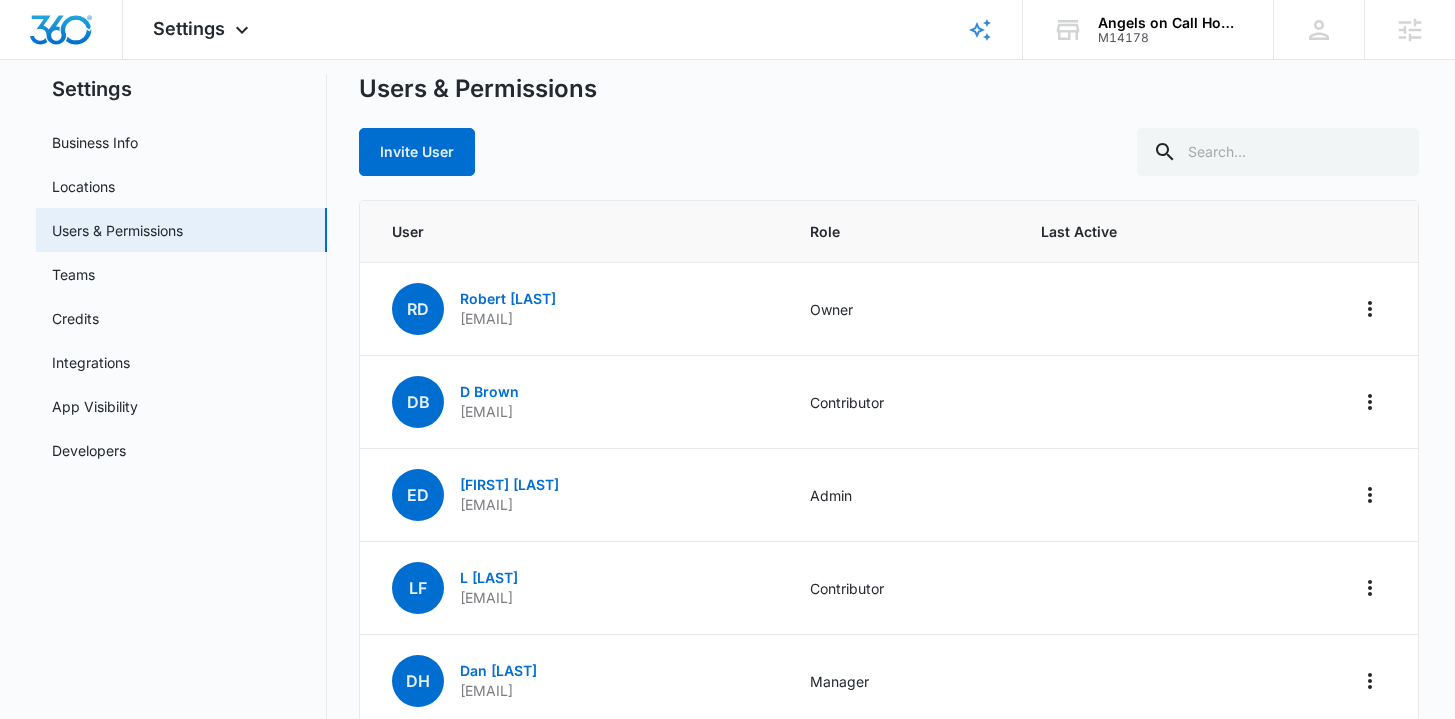 scroll, scrollTop: 147, scrollLeft: 0, axis: vertical 